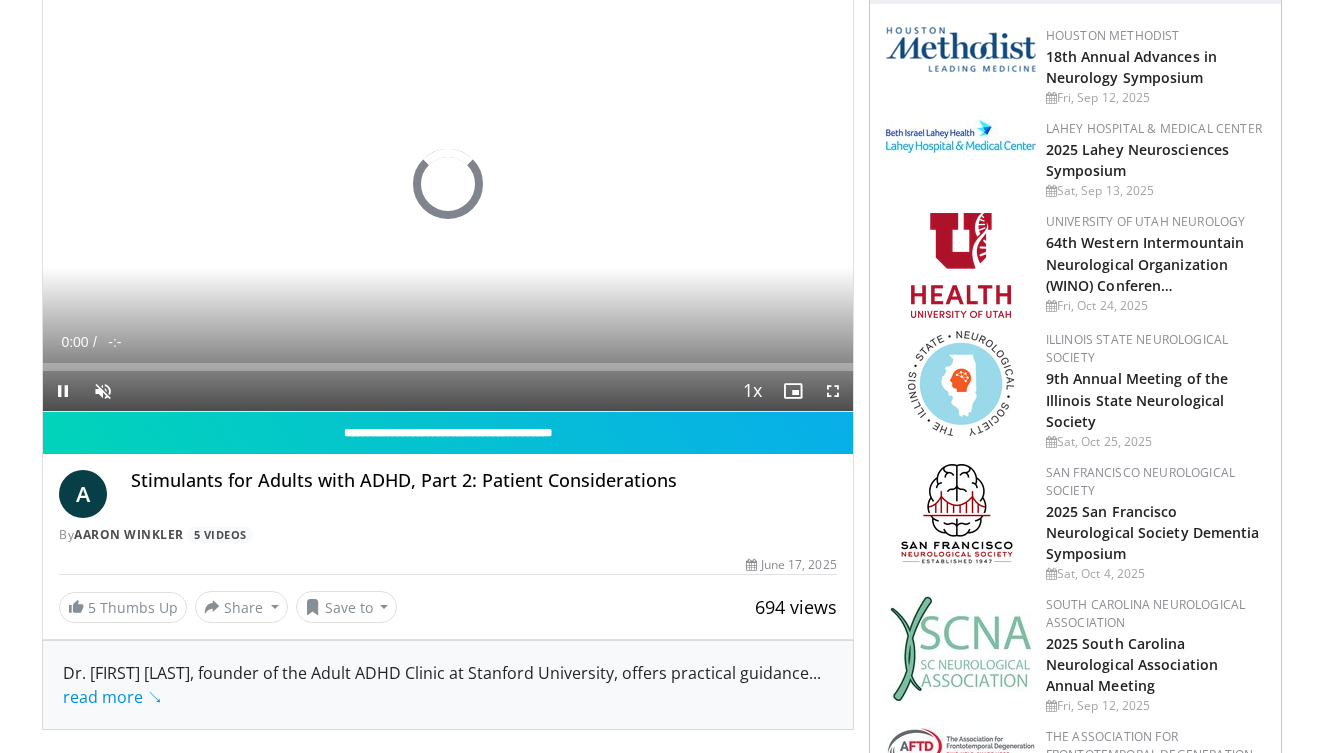 scroll, scrollTop: 263, scrollLeft: 0, axis: vertical 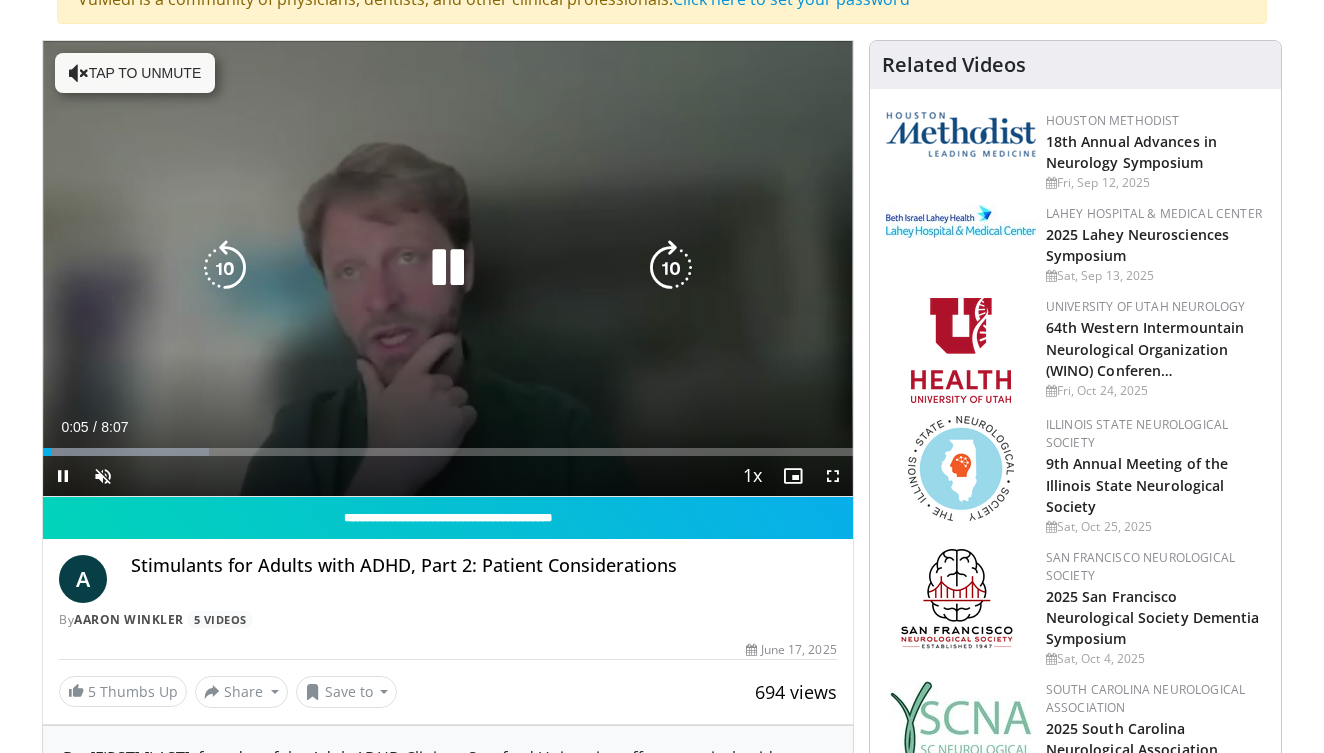 click on "10 seconds
Tap to unmute" at bounding box center (448, 268) 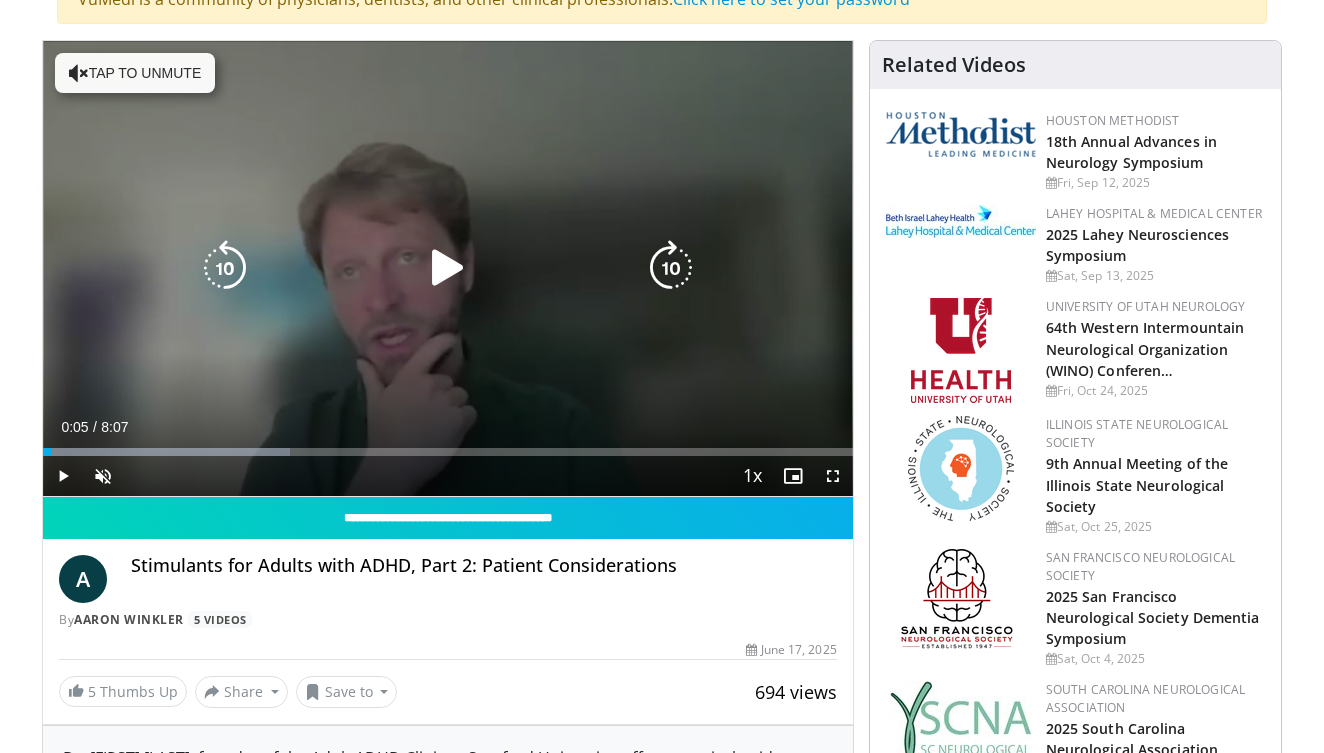 click at bounding box center [448, 268] 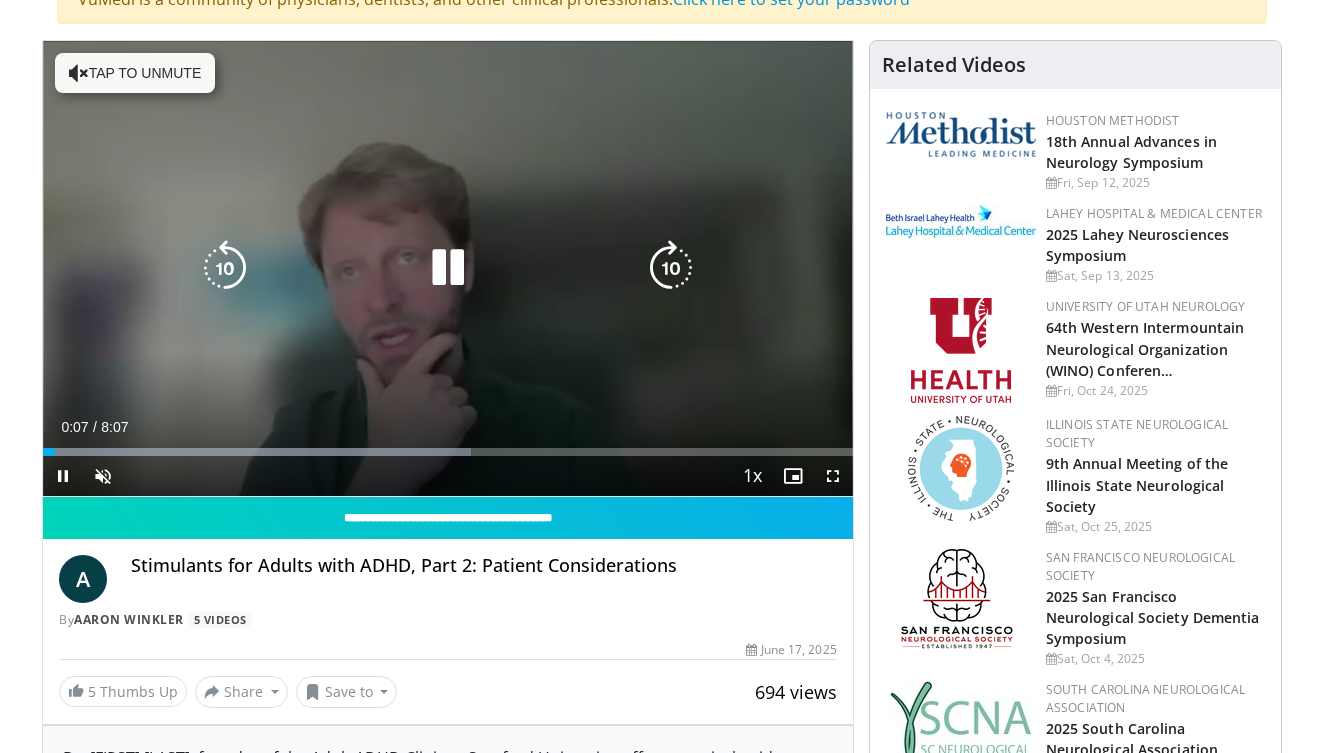 click on "Tap to unmute" at bounding box center [135, 73] 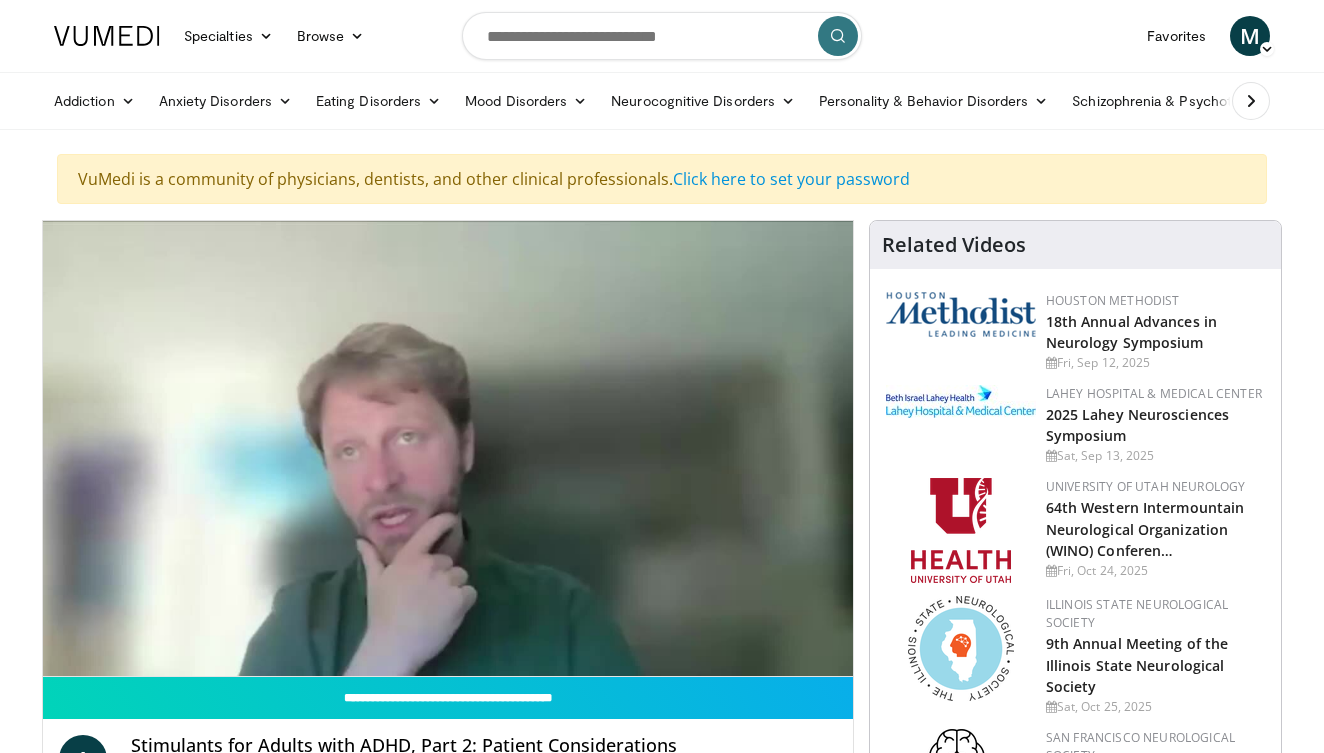scroll, scrollTop: 0, scrollLeft: 0, axis: both 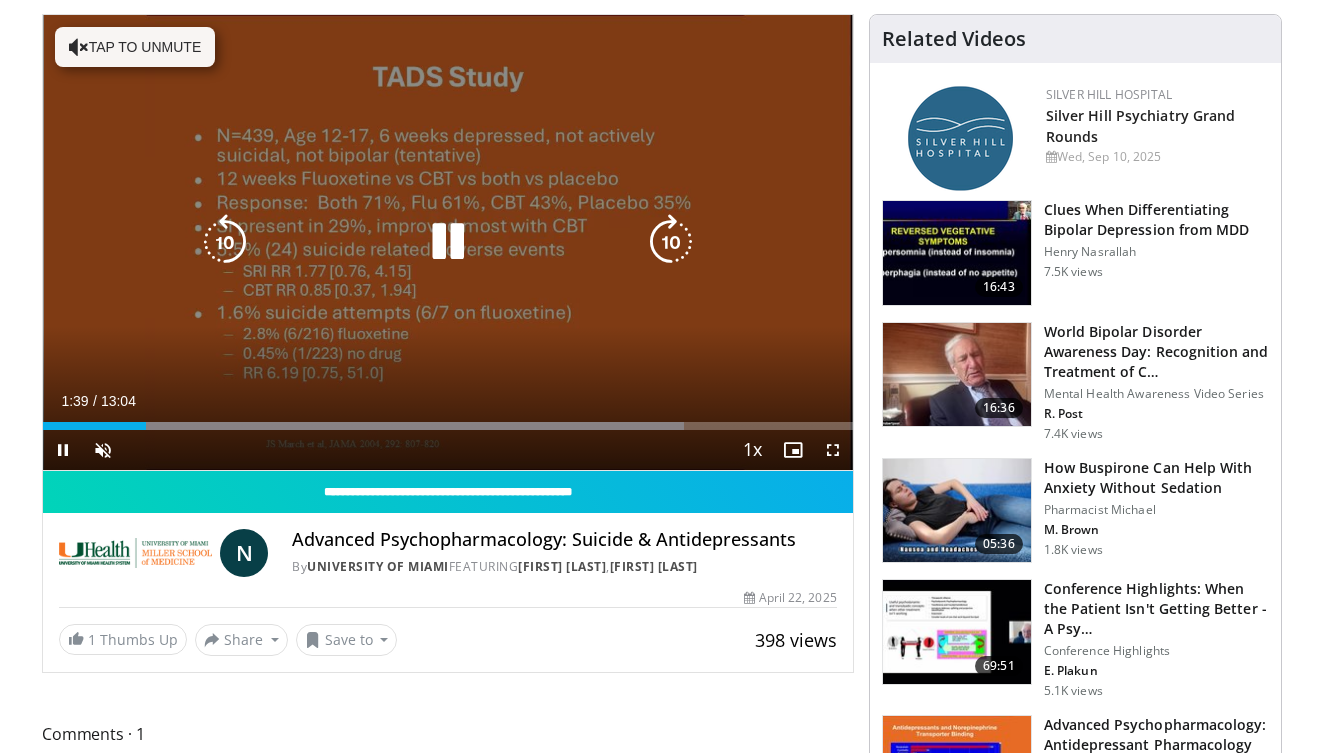 click on "Tap to unmute" at bounding box center [135, 47] 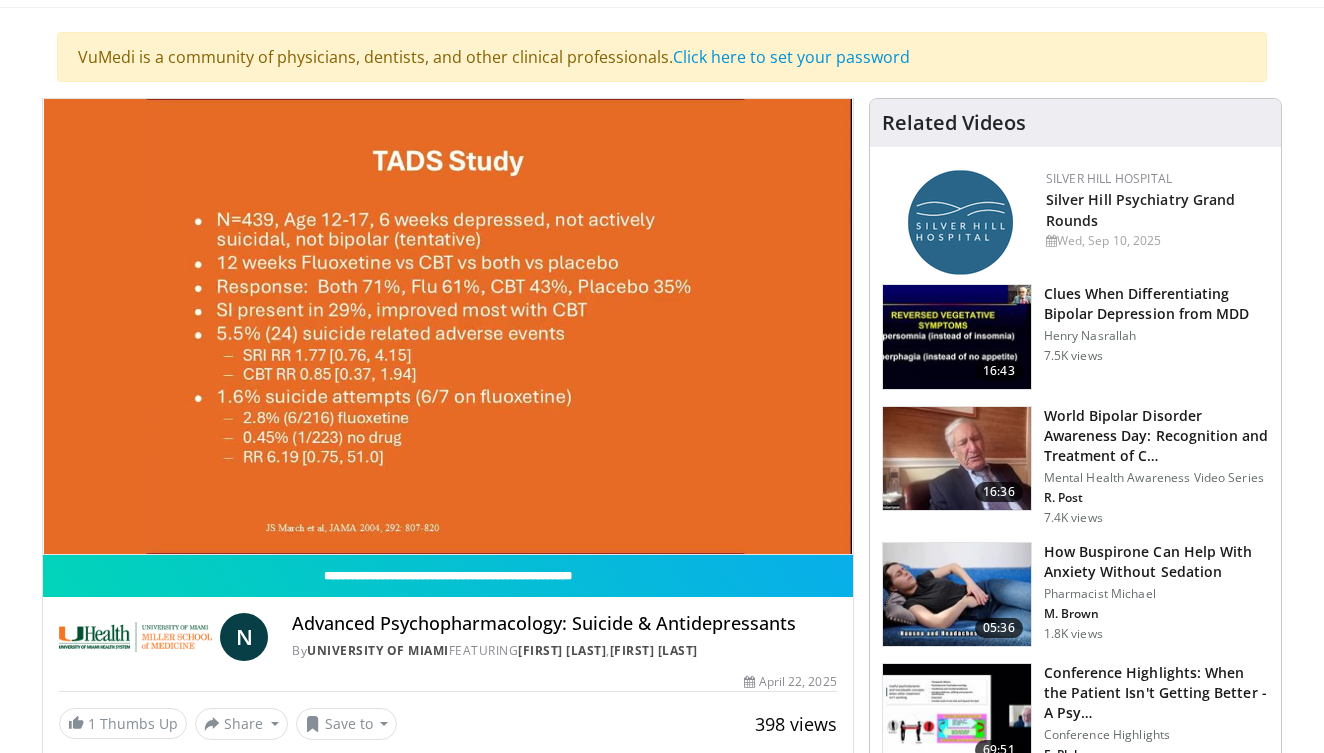 scroll, scrollTop: 118, scrollLeft: 0, axis: vertical 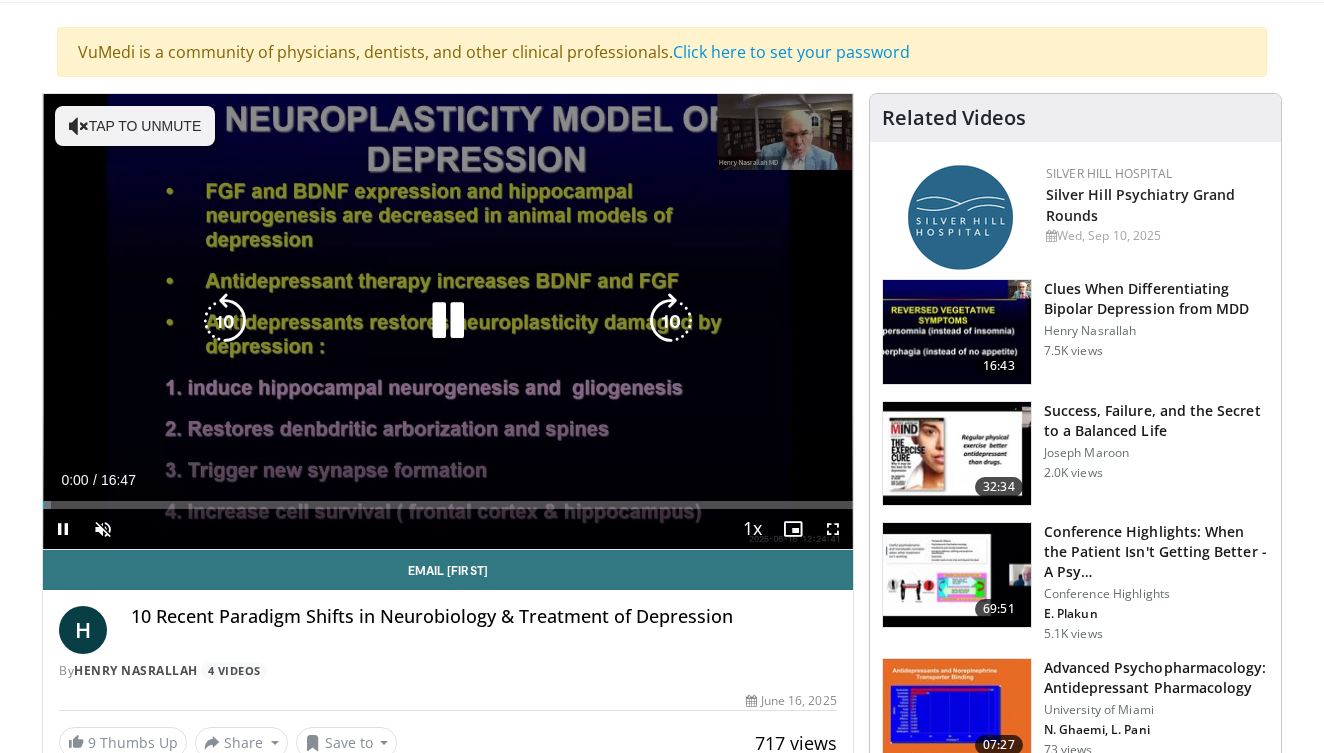 click on "Tap to unmute" at bounding box center [135, 126] 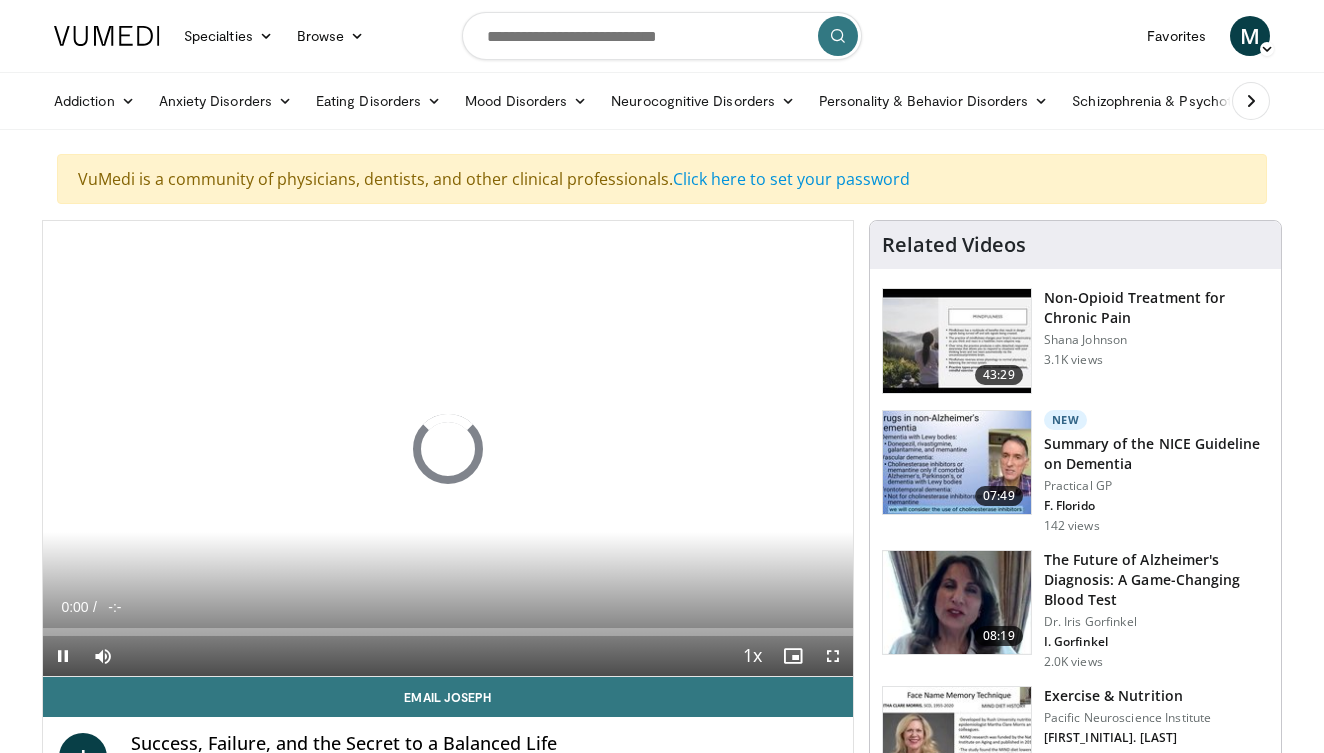 scroll, scrollTop: 0, scrollLeft: 0, axis: both 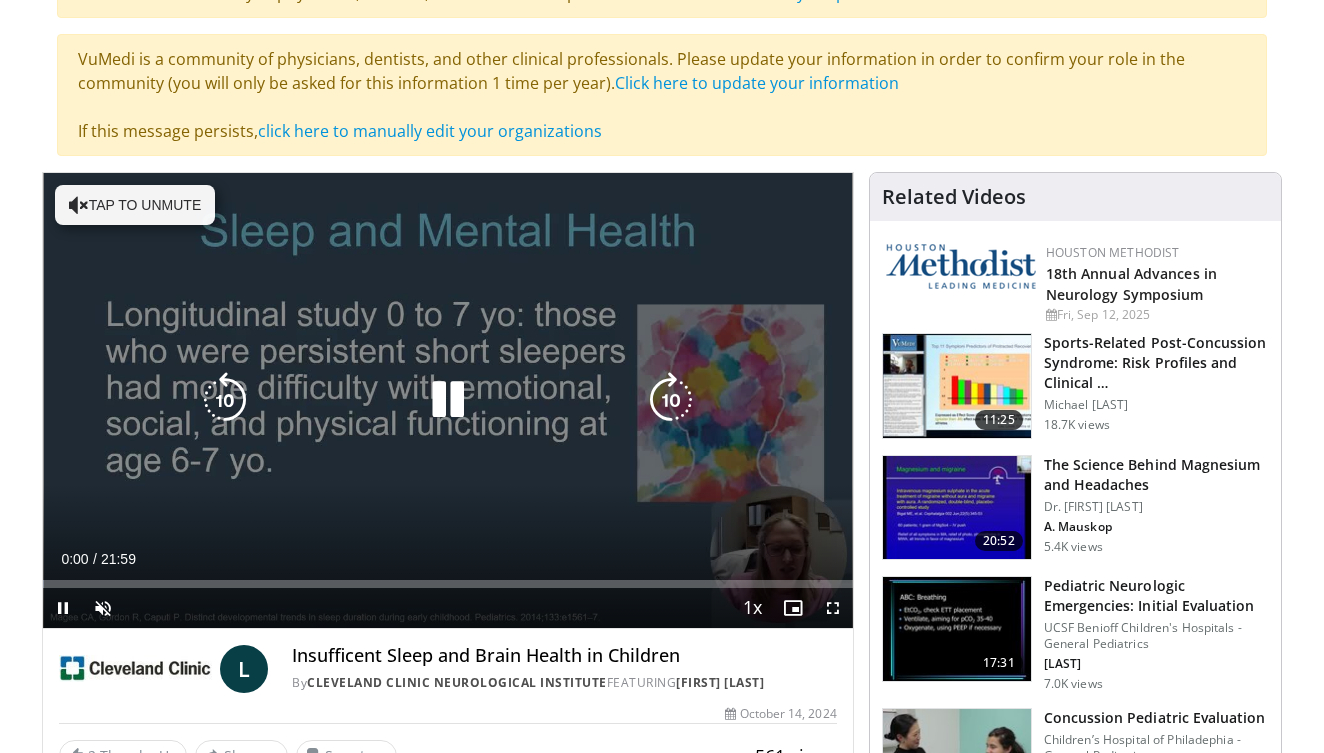 click on "Tap to unmute" at bounding box center (135, 205) 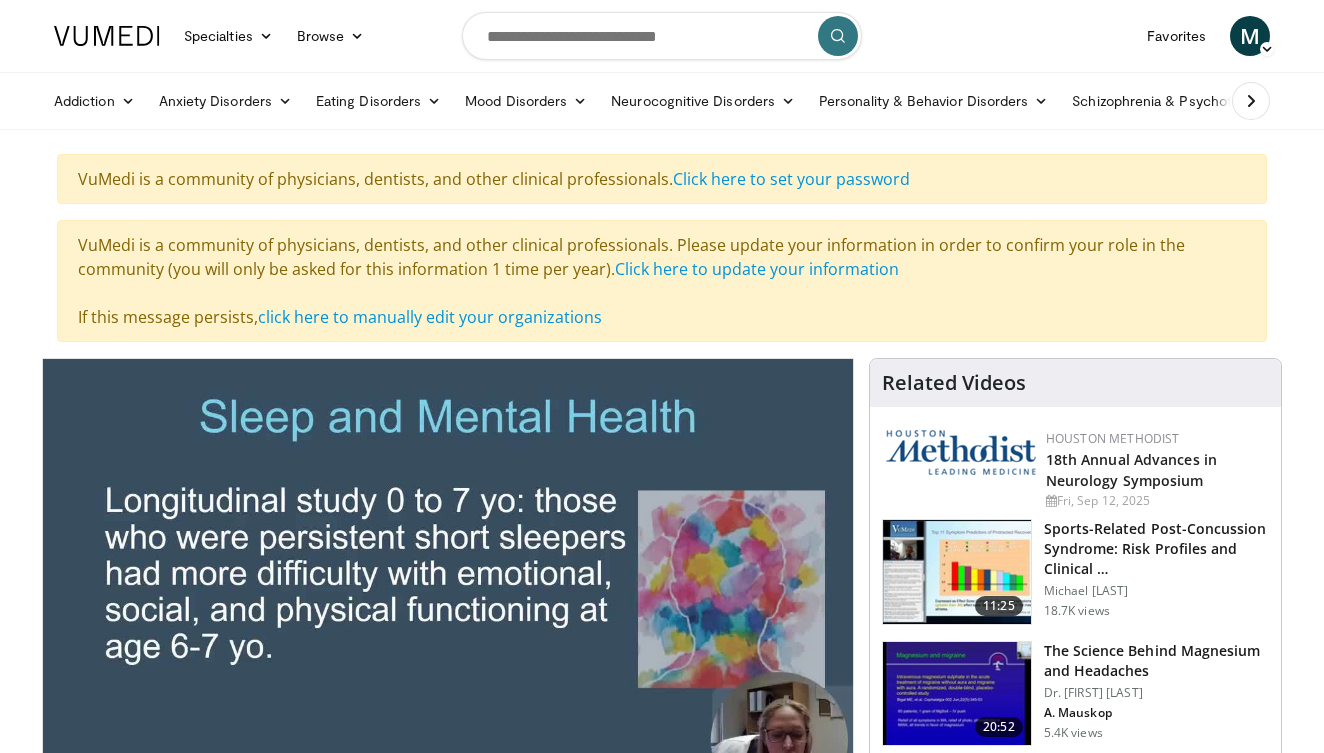 scroll, scrollTop: 0, scrollLeft: 0, axis: both 